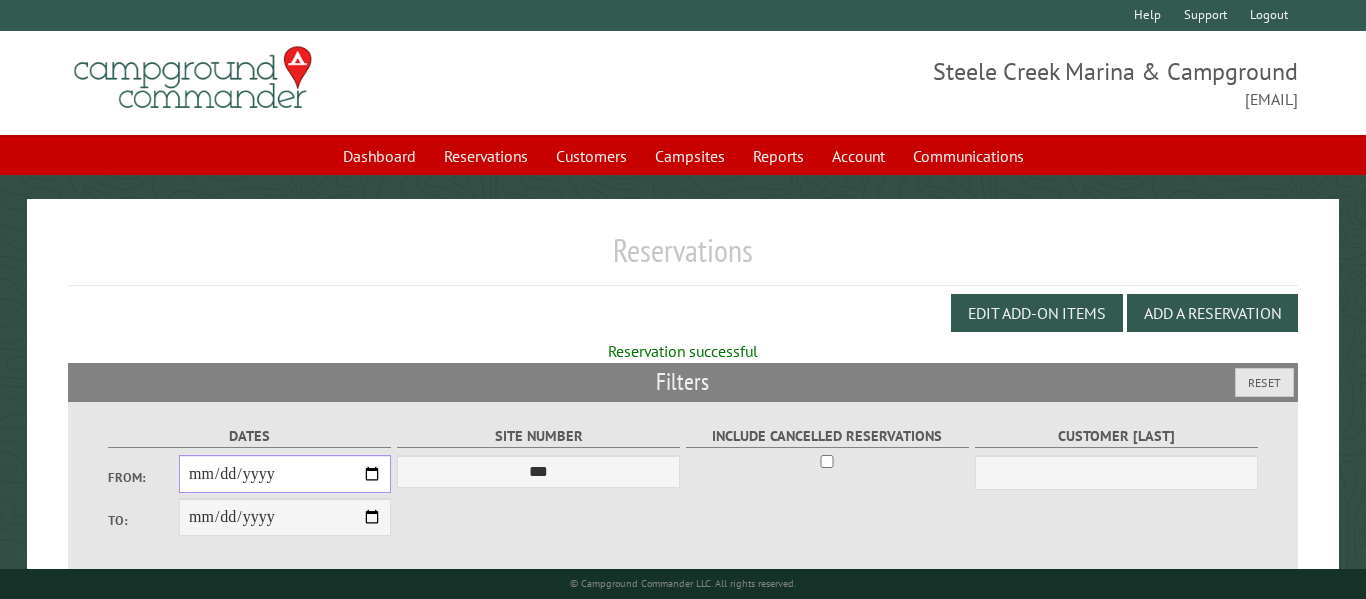 click on "From:" at bounding box center (285, 474) 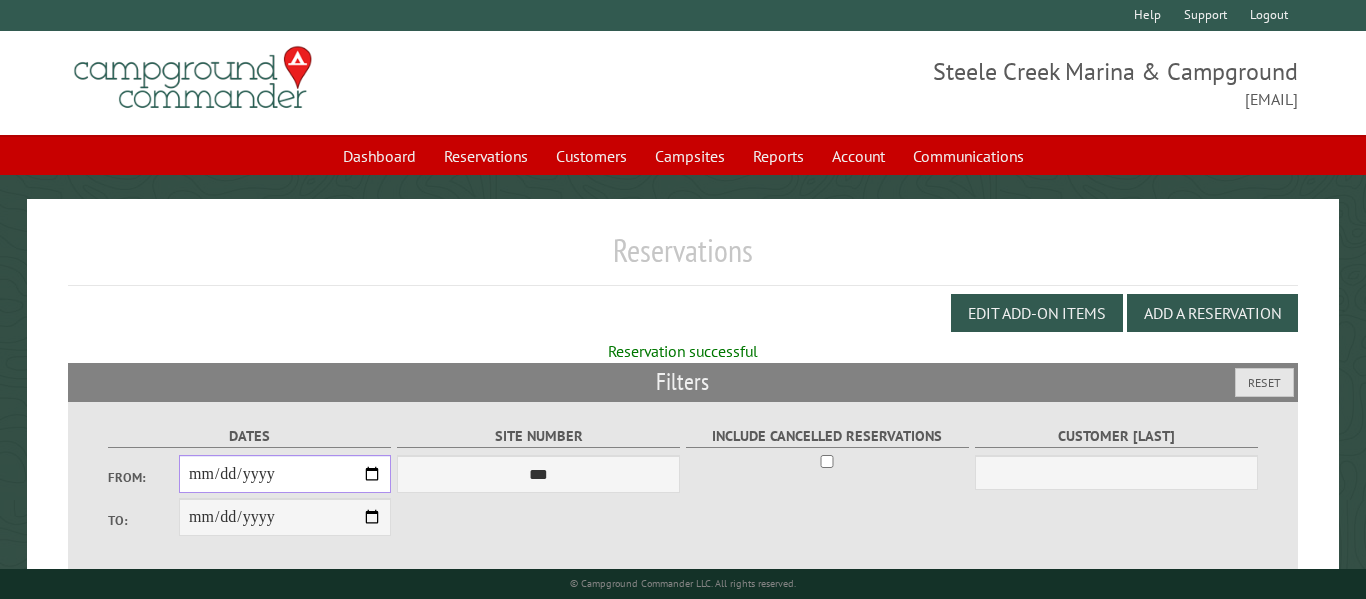 scroll, scrollTop: 142, scrollLeft: 0, axis: vertical 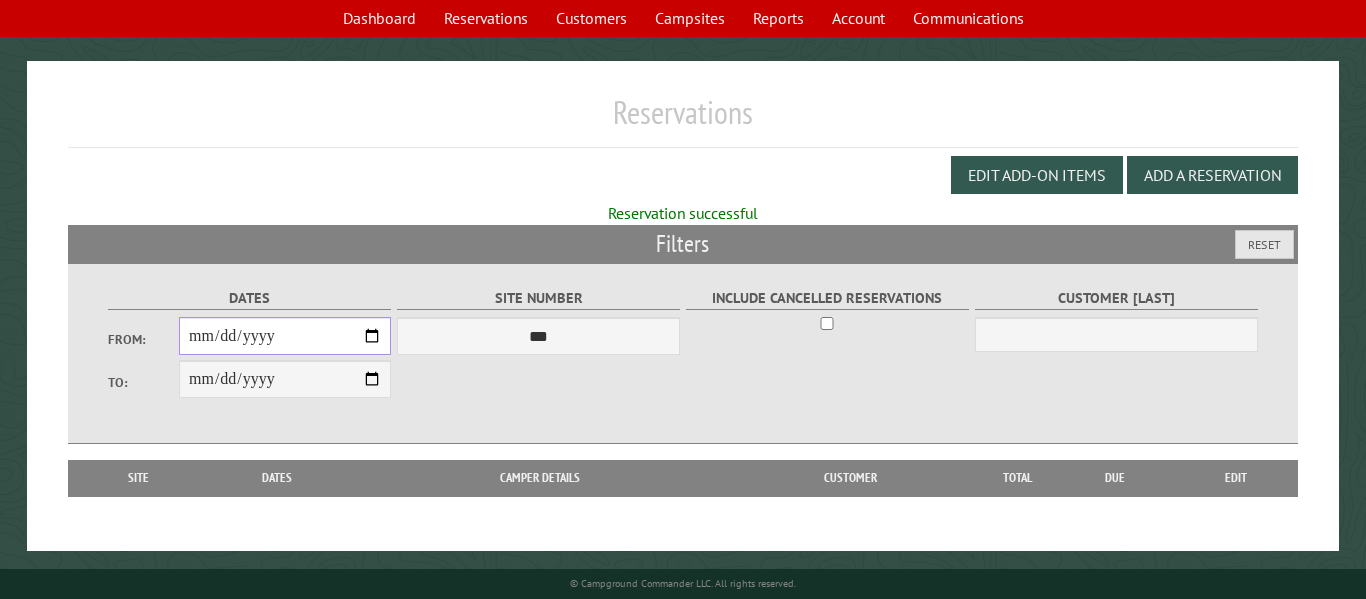 type on "**********" 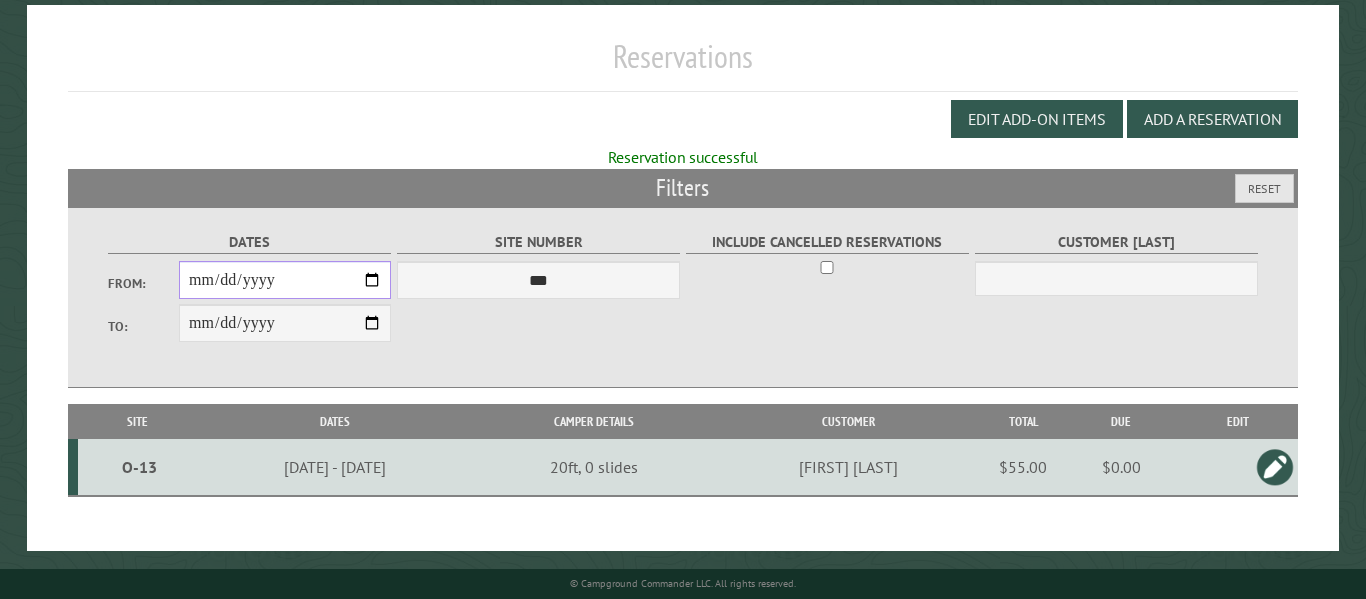 scroll, scrollTop: 198, scrollLeft: 0, axis: vertical 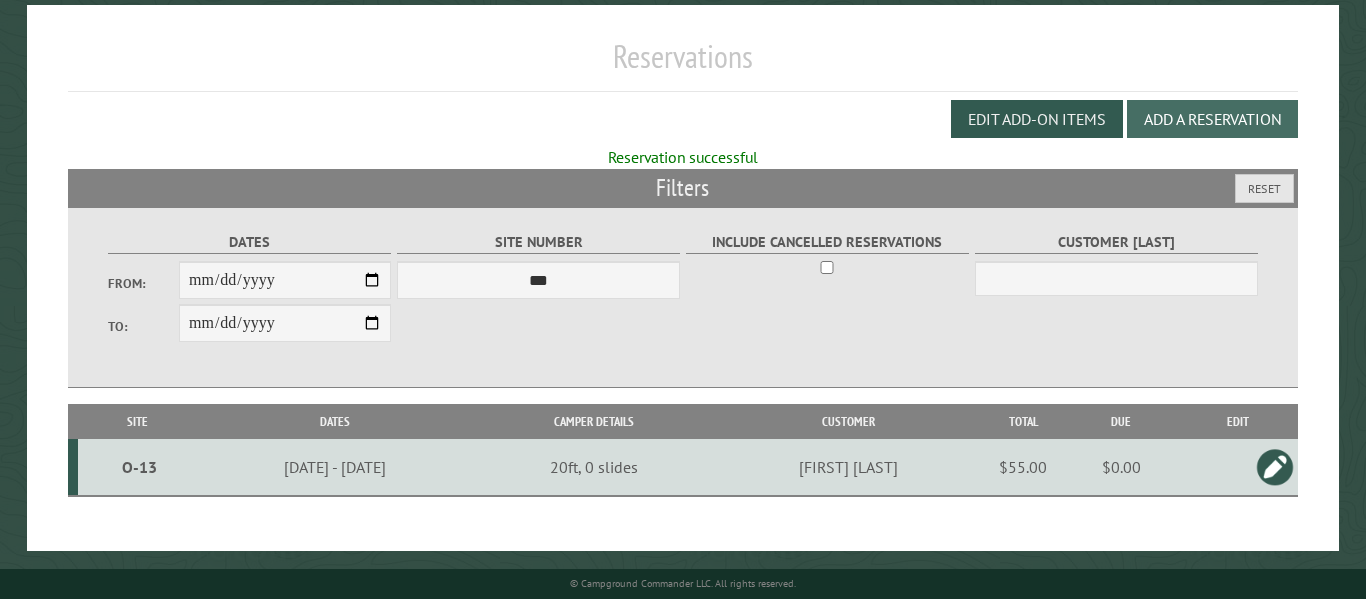 click on "Add a Reservation" at bounding box center (1212, 119) 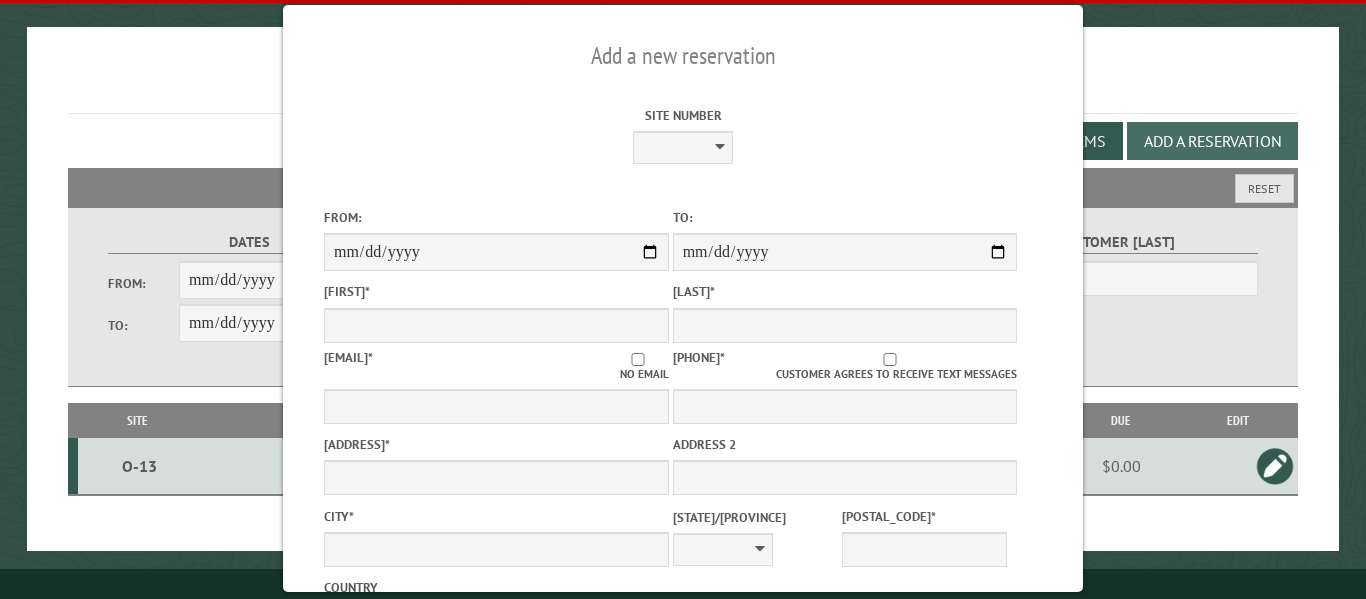 select on "*" 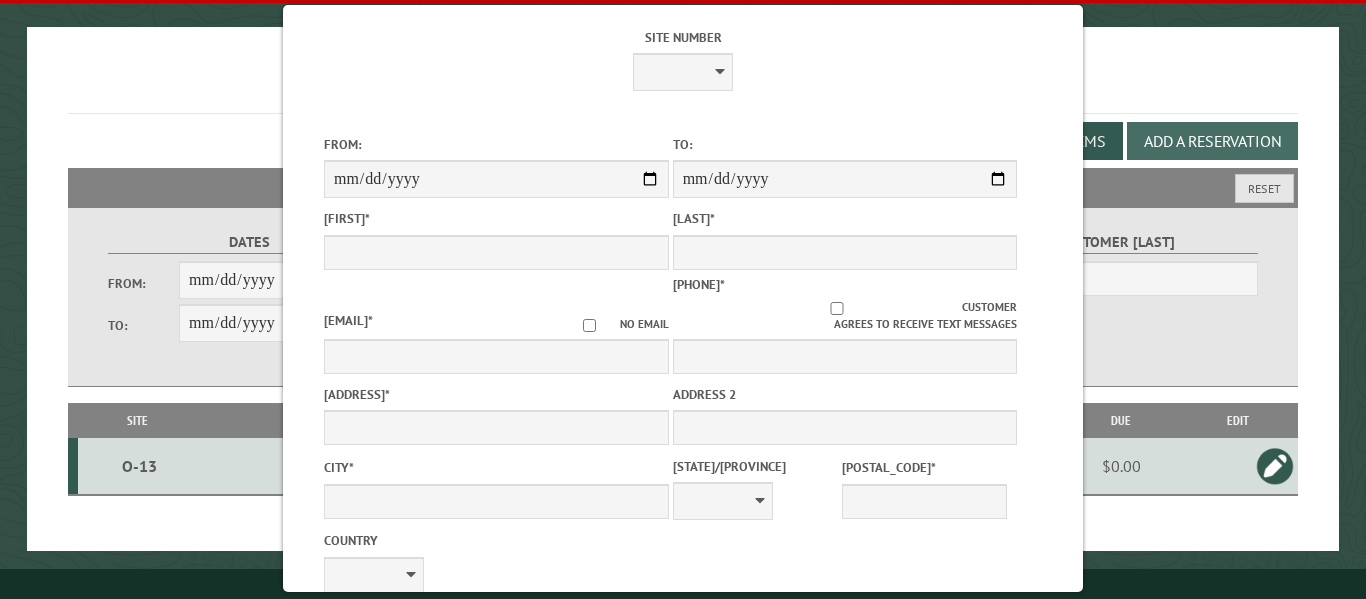 scroll, scrollTop: 0, scrollLeft: 0, axis: both 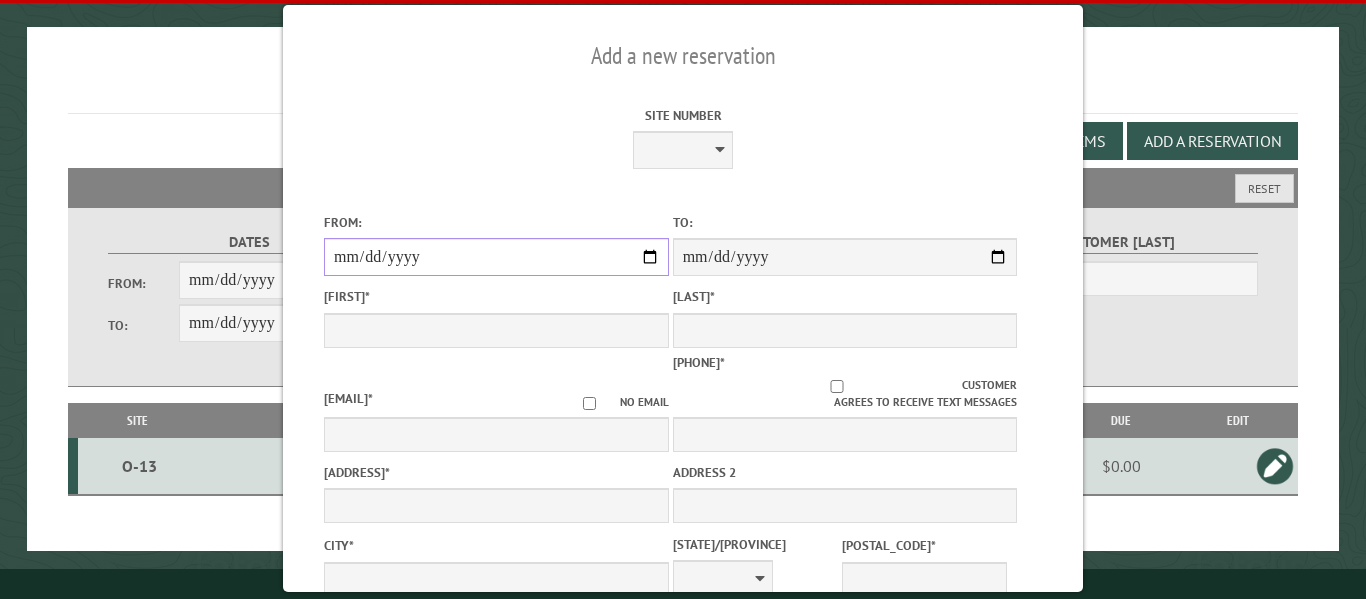 click on "From:" at bounding box center (496, 257) 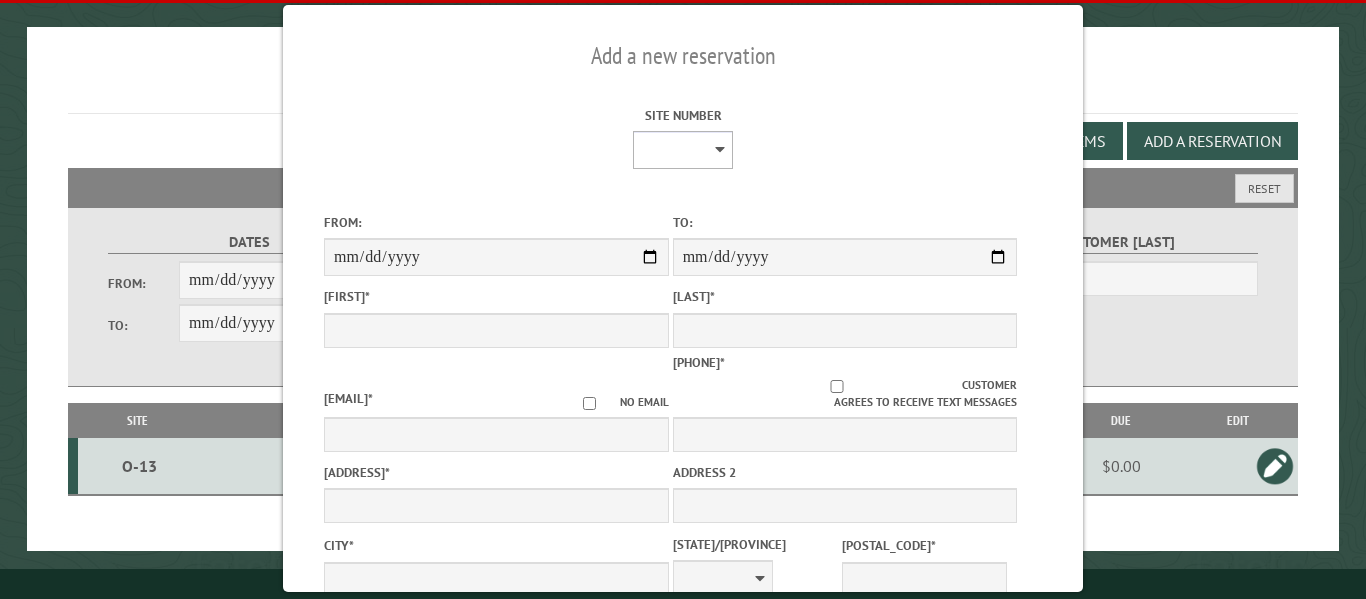 click on "*** *** *** *** *** *** *** **** **** **** **** **** **** **** **** **** **** **** **** **** **** **** **** **** **** **** **** **** **** **** **** **** **** **** **** **** **** **** ***** **** **** ***** *** *** *** *** *** *** *** *** *** **** *** *** *** *** *** ***" at bounding box center [683, 150] 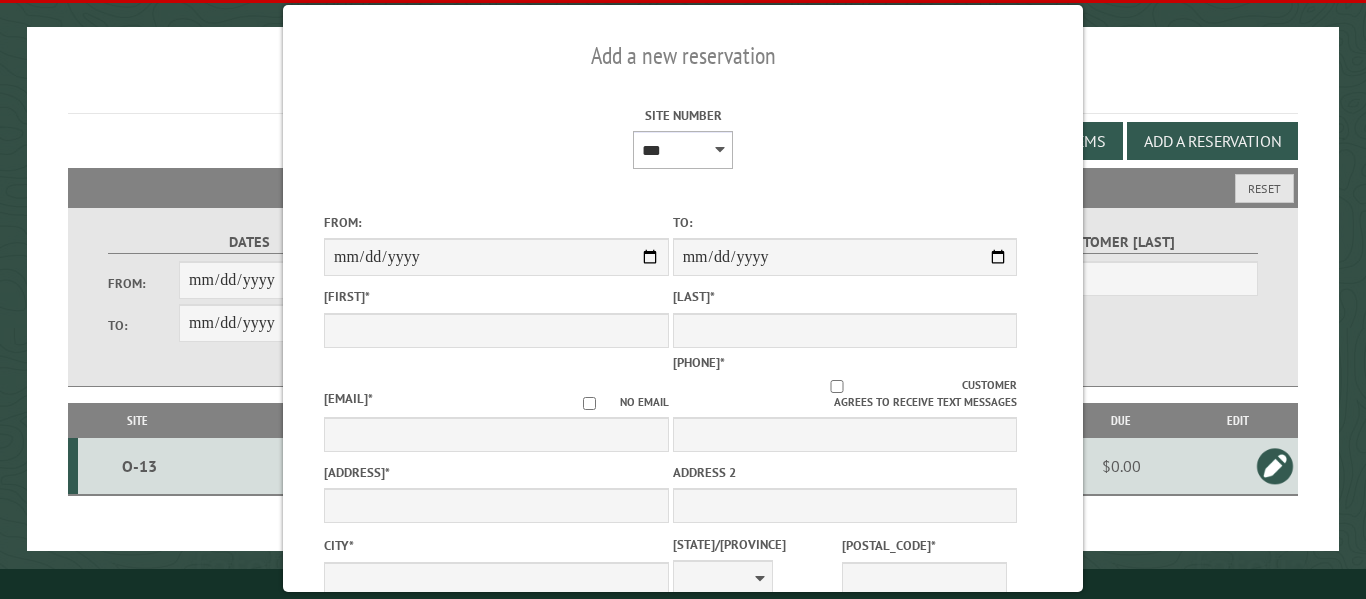click on "*** *** *** *** *** *** *** **** **** **** **** **** **** **** **** **** **** **** **** **** **** **** **** **** **** **** **** **** **** **** **** **** **** **** **** **** **** **** ***** **** **** ***** *** *** *** *** *** *** *** *** *** **** *** *** *** *** *** ***" at bounding box center (683, 150) 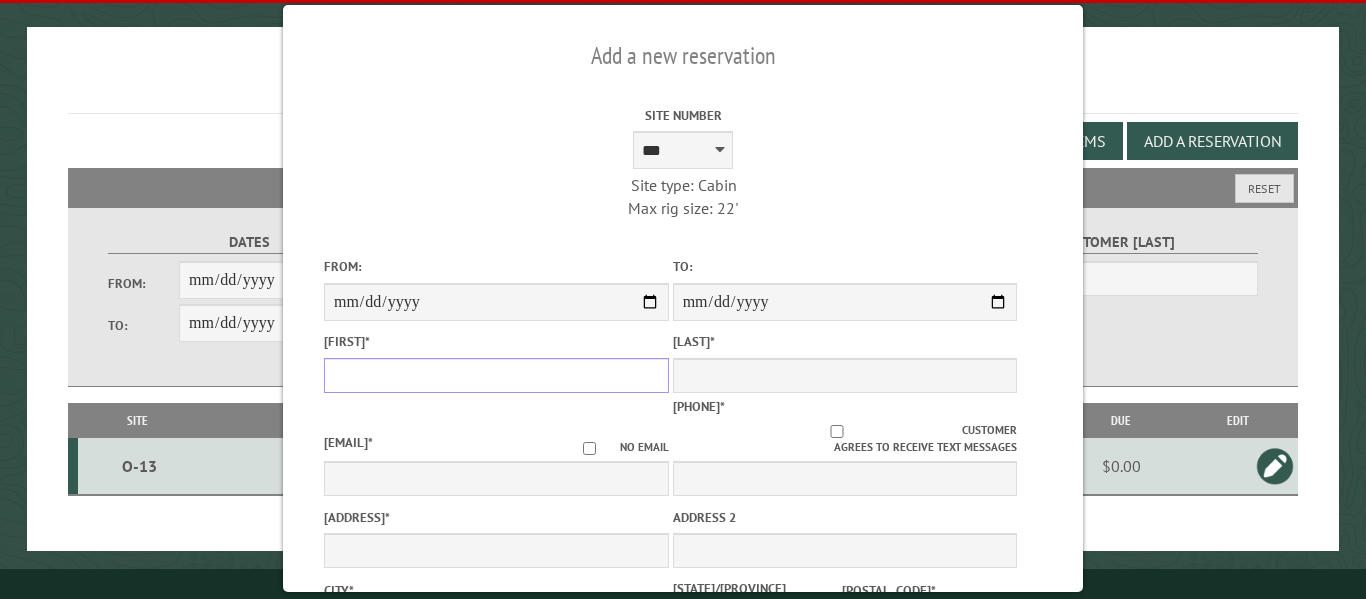 click on "[FIRST] *" at bounding box center (496, 375) 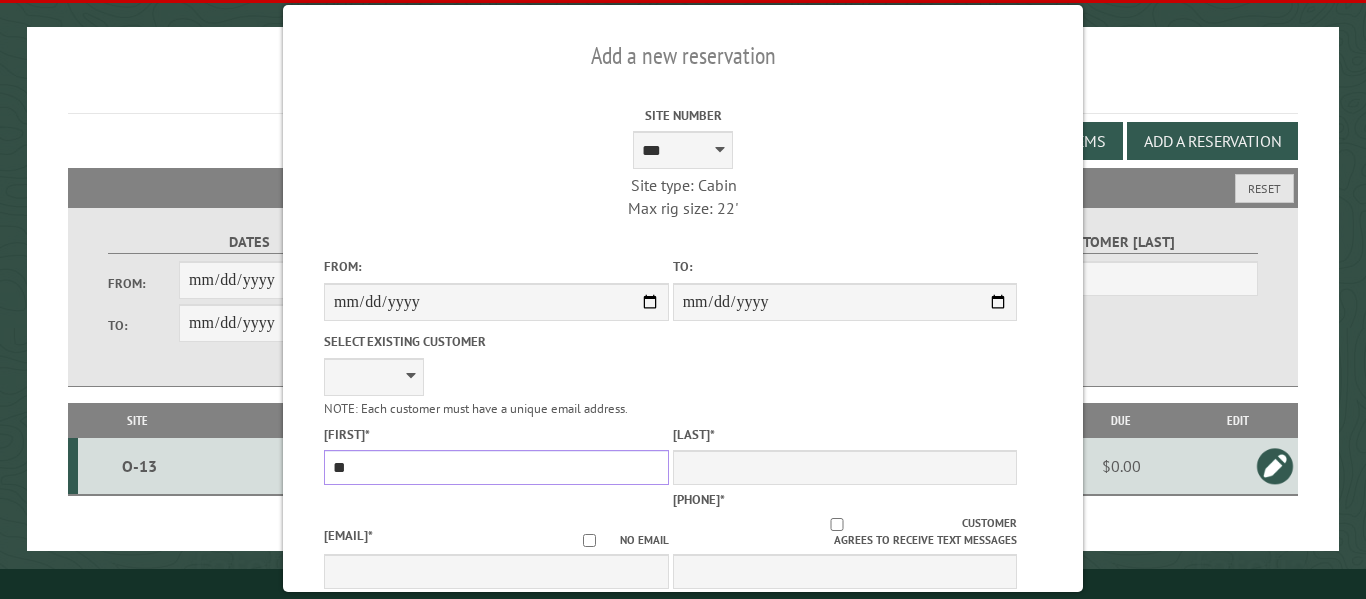 type on "*********" 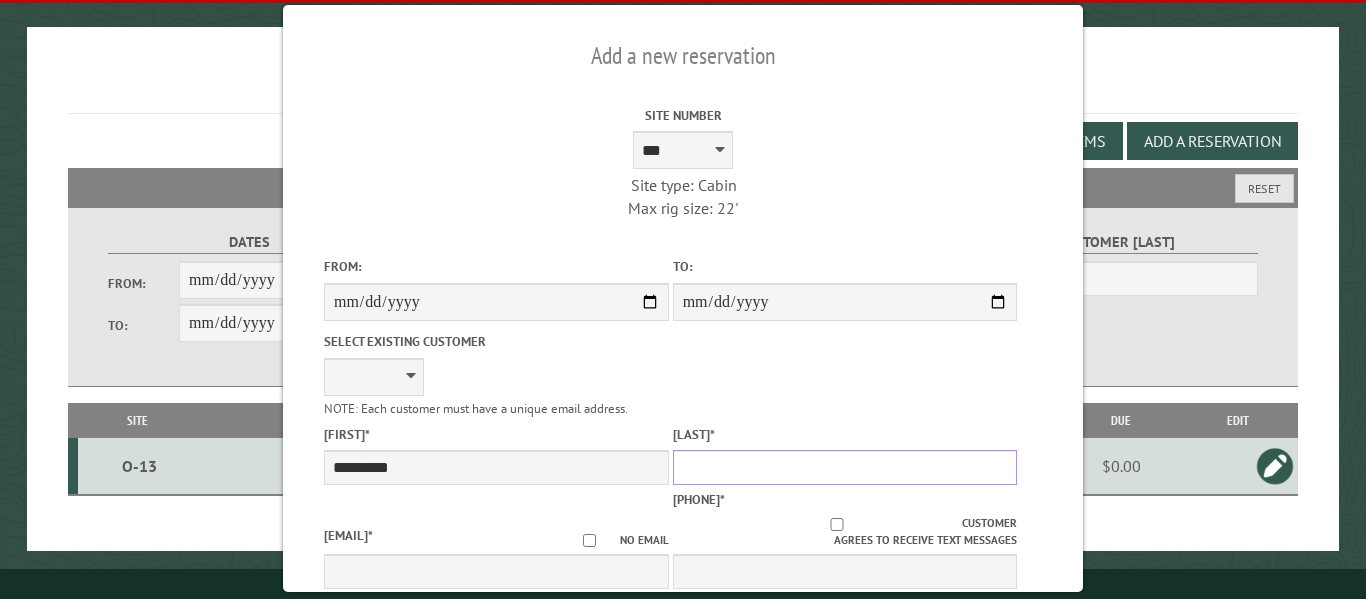 click on "[LAST] *" at bounding box center (845, 467) 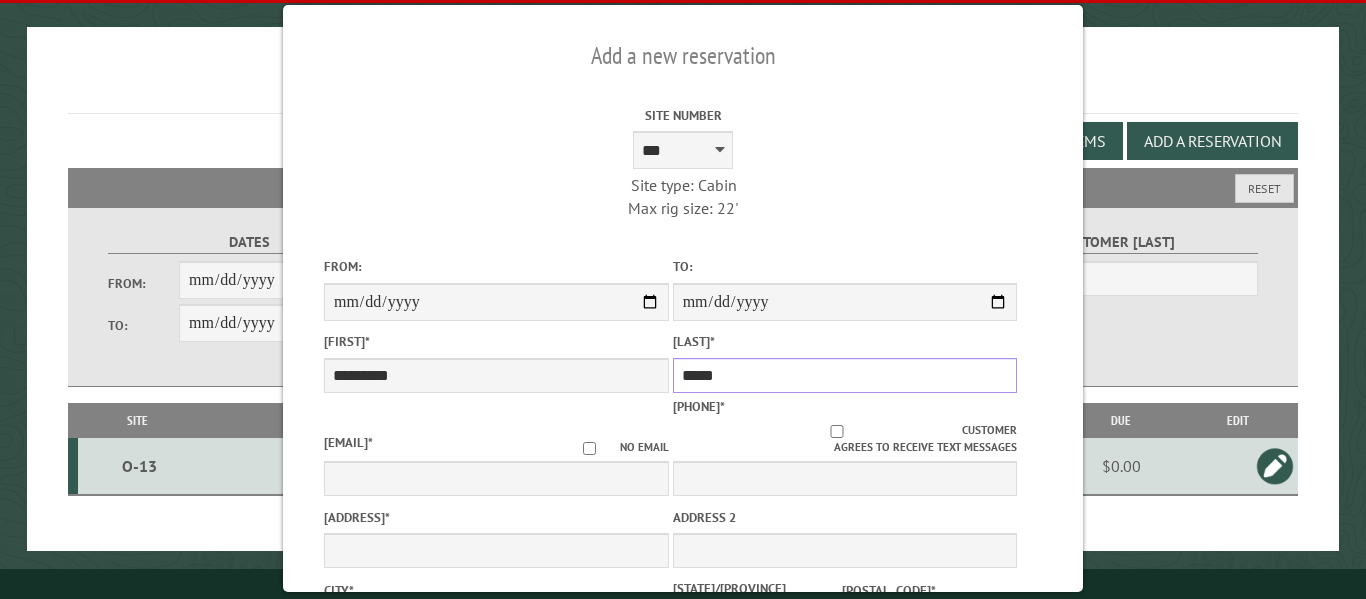 type on "*****" 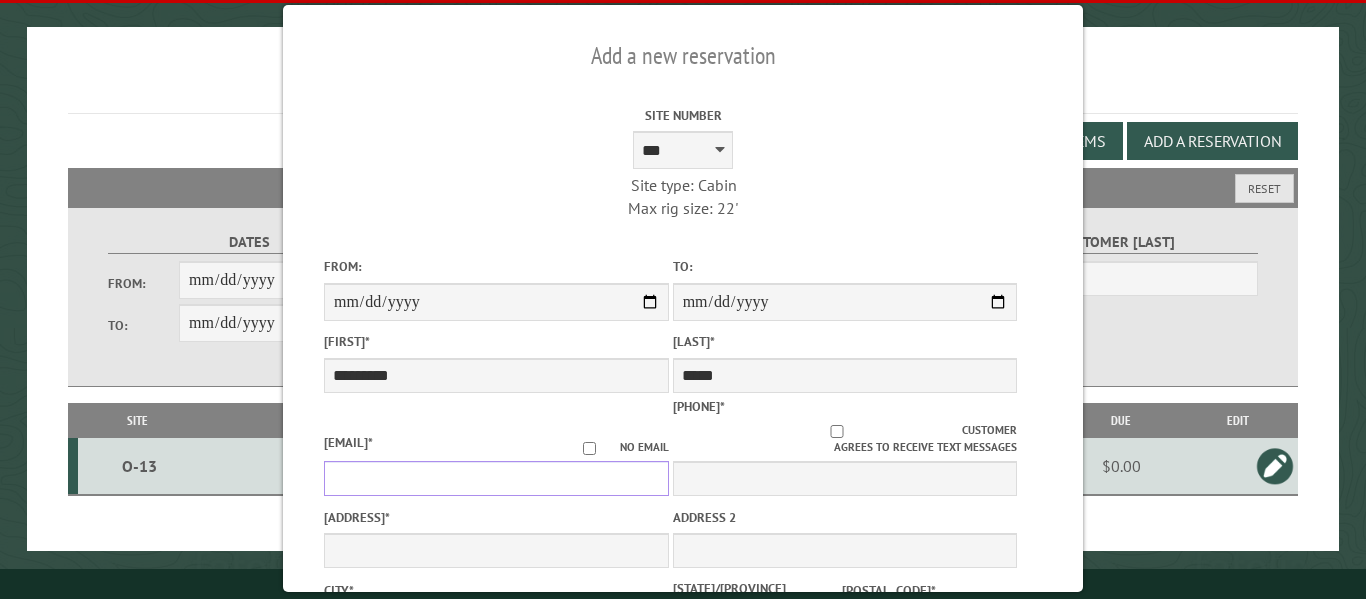 click on "[EMAIL] *" at bounding box center (496, 478) 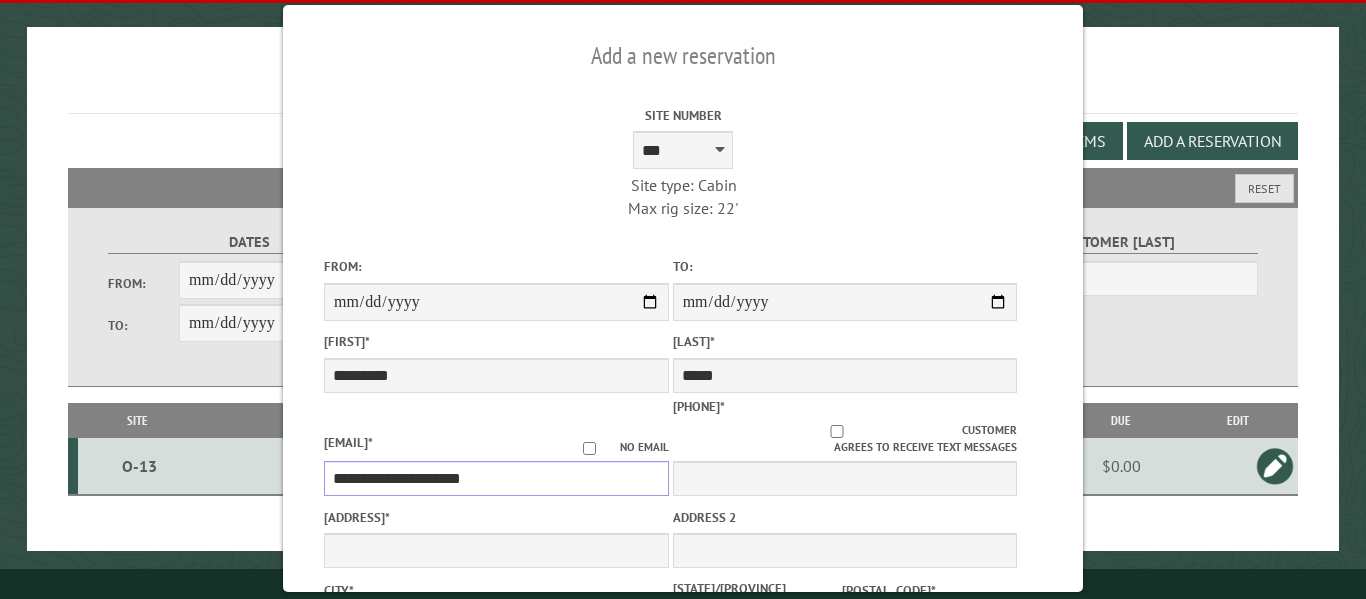 type on "**********" 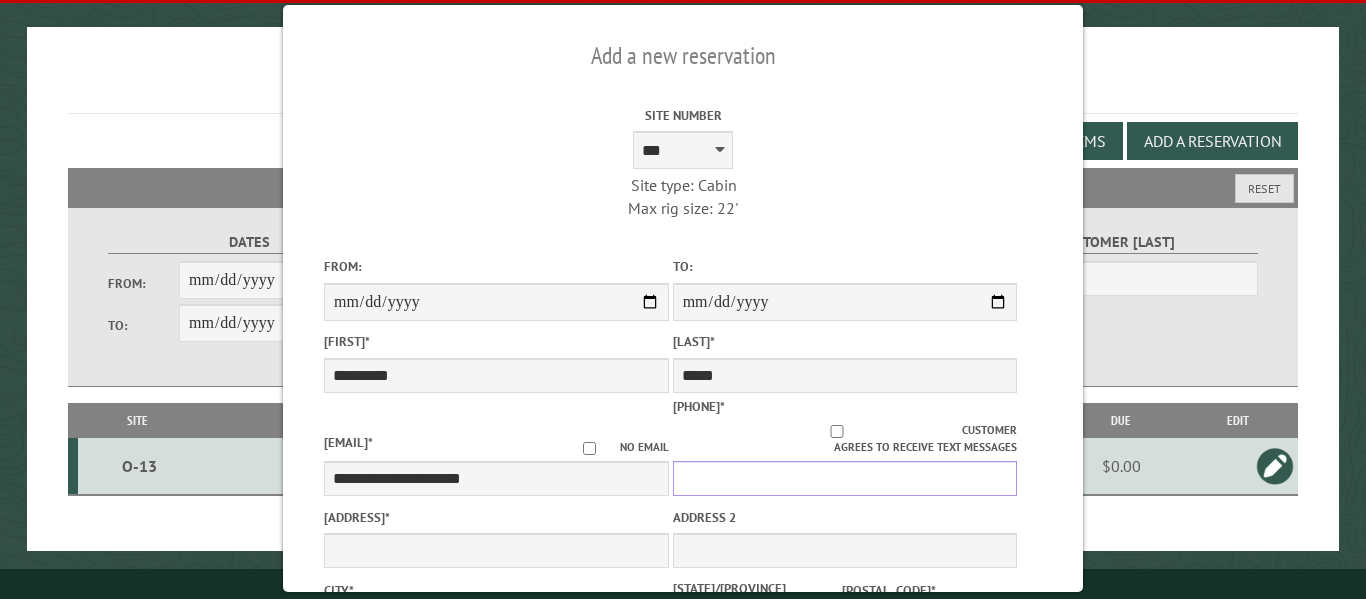 click on "[PHONE] *" at bounding box center [845, 478] 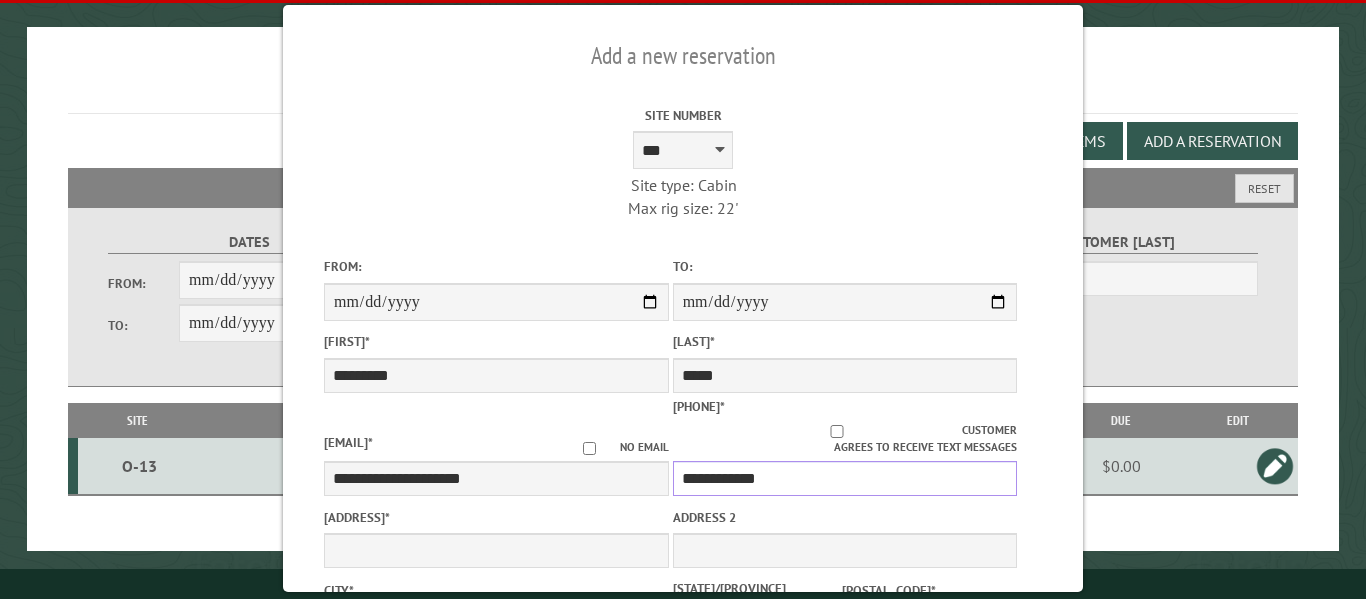 type on "**********" 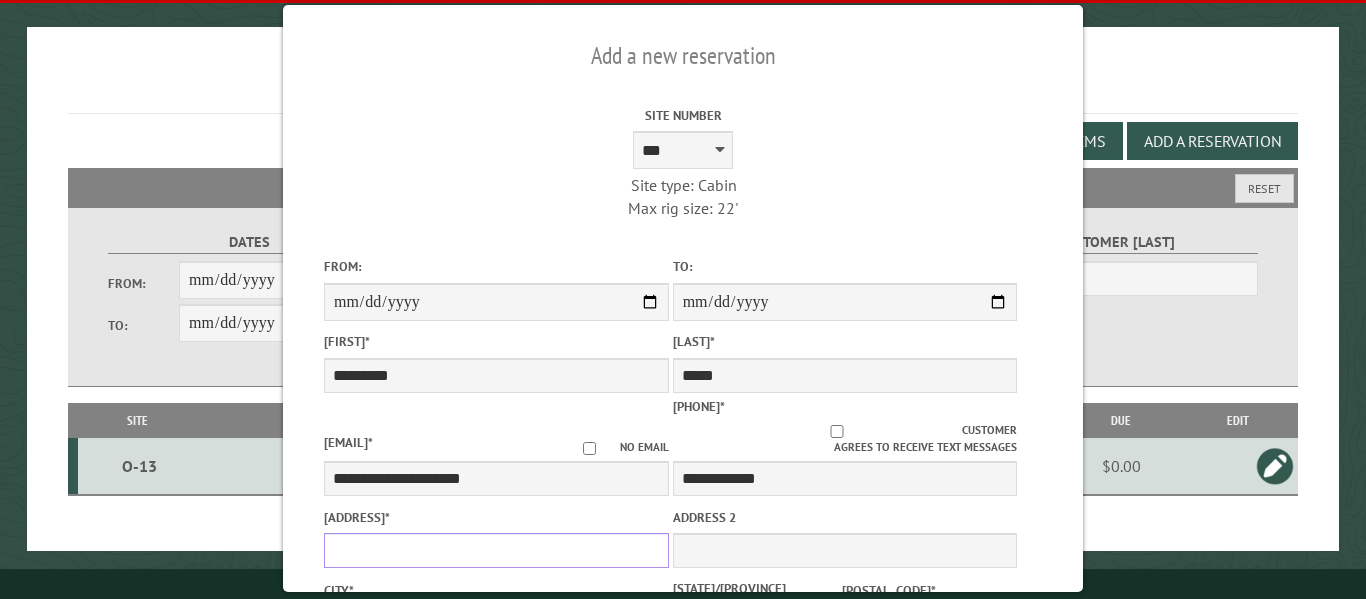 click on "[ADDRESS] *" at bounding box center (496, 550) 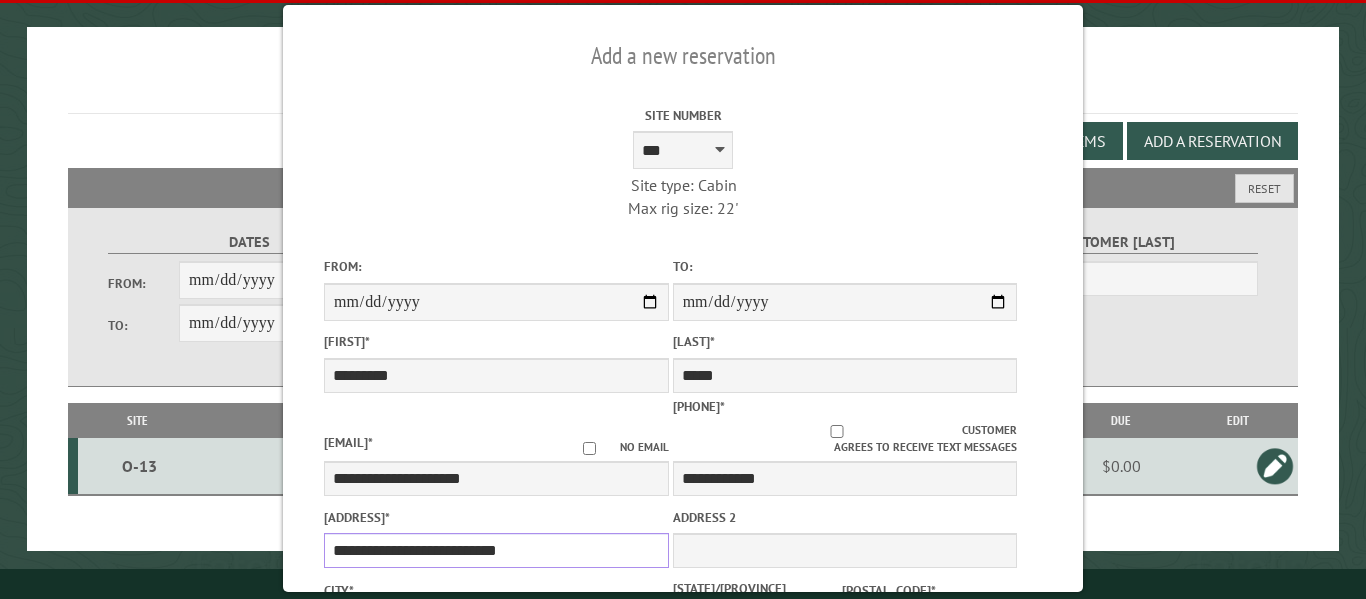 type on "**********" 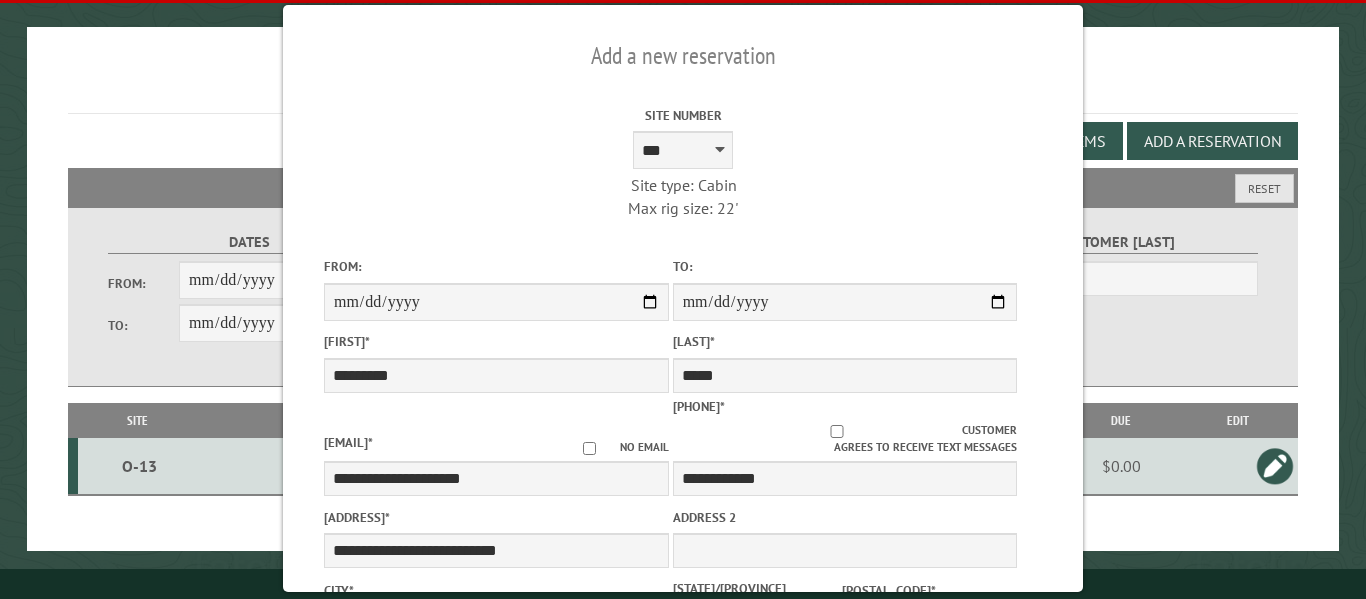 click on "**********" at bounding box center [845, 449] 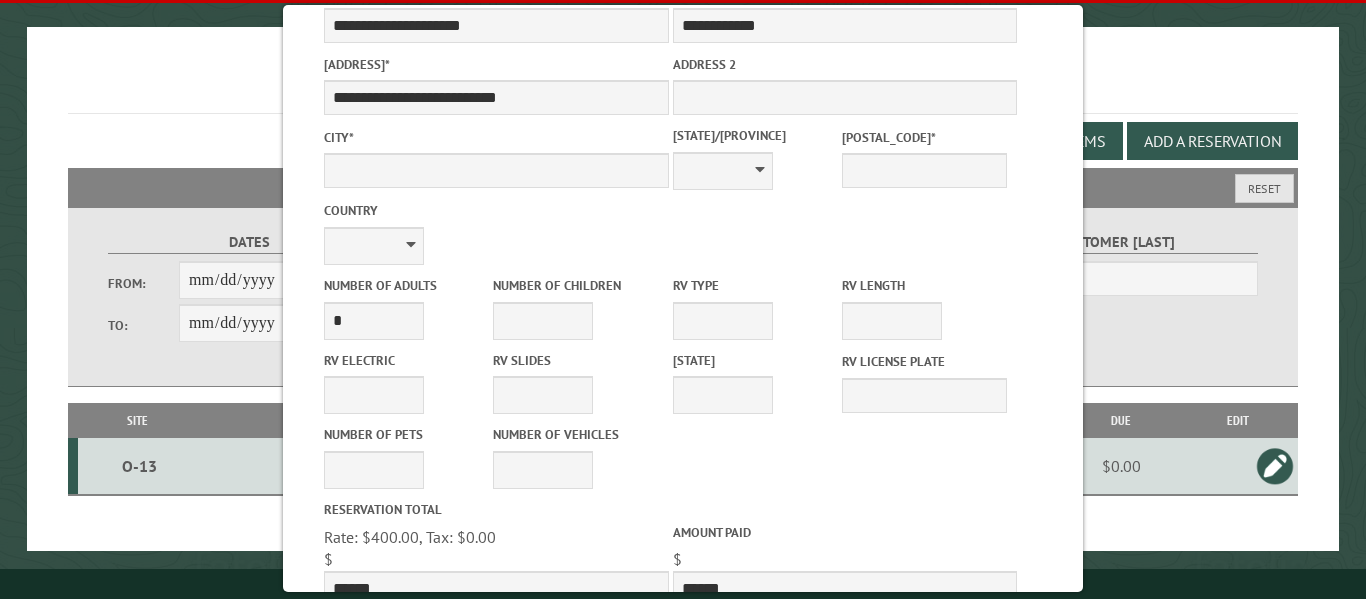 scroll, scrollTop: 450, scrollLeft: 0, axis: vertical 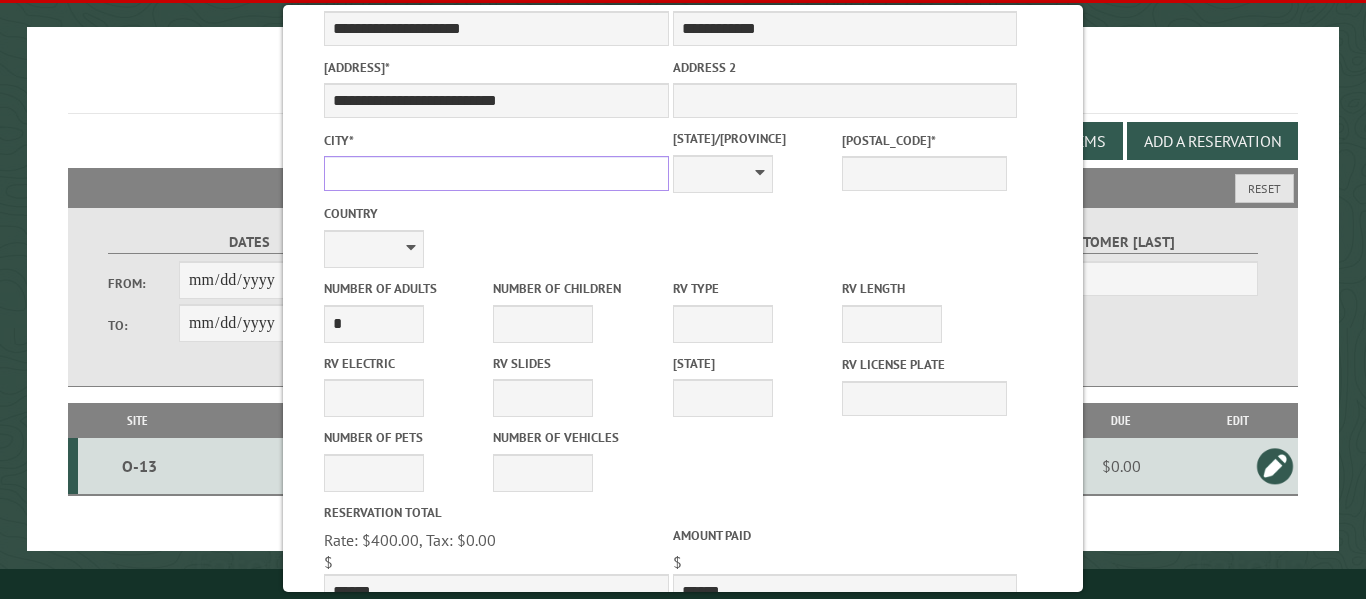 drag, startPoint x: 608, startPoint y: 162, endPoint x: 630, endPoint y: 199, distance: 43.046486 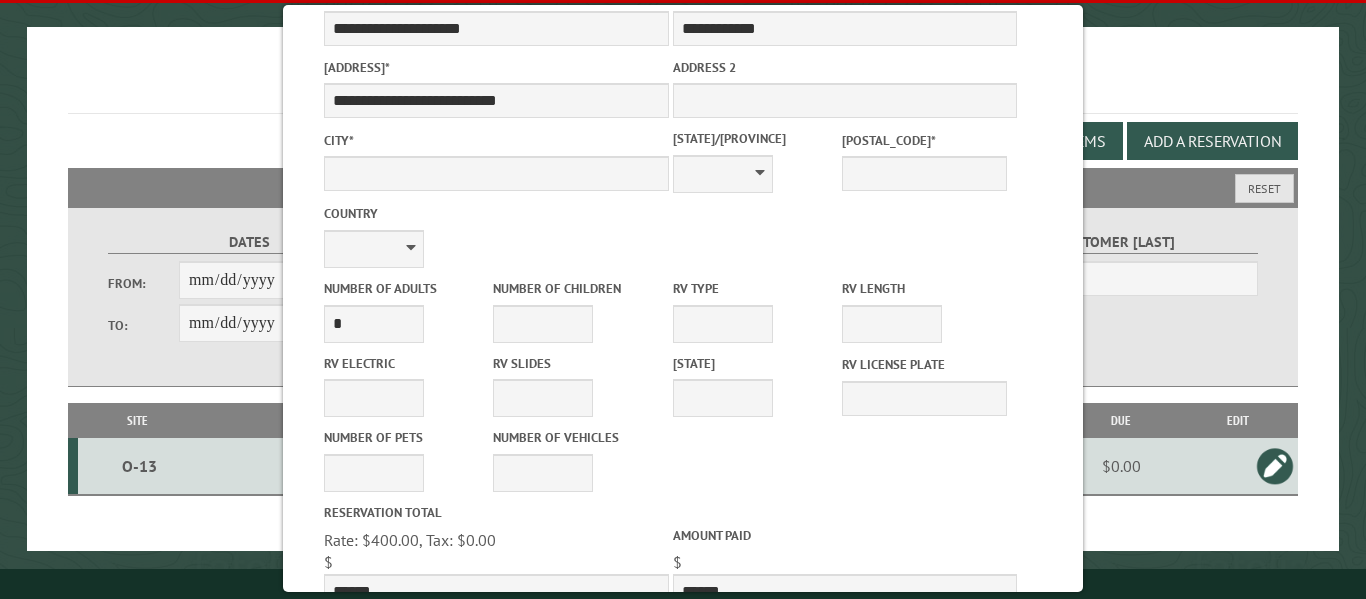 click on "Reservations" at bounding box center (682, 86) 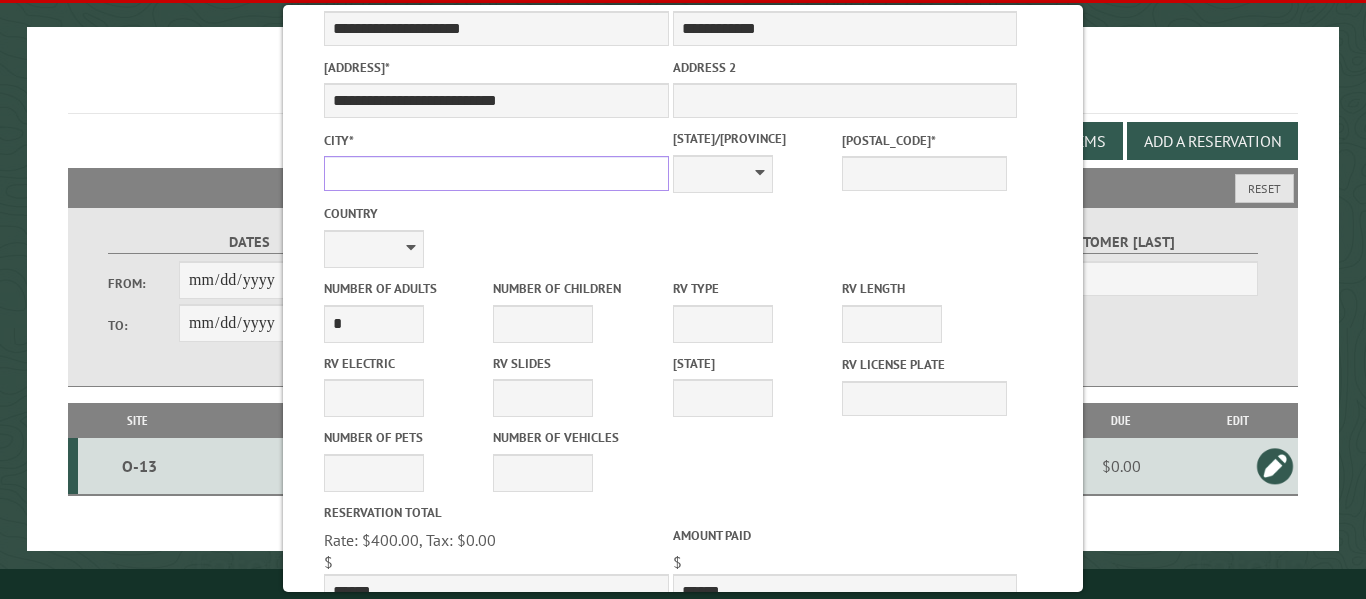 click on "City *" at bounding box center [496, 173] 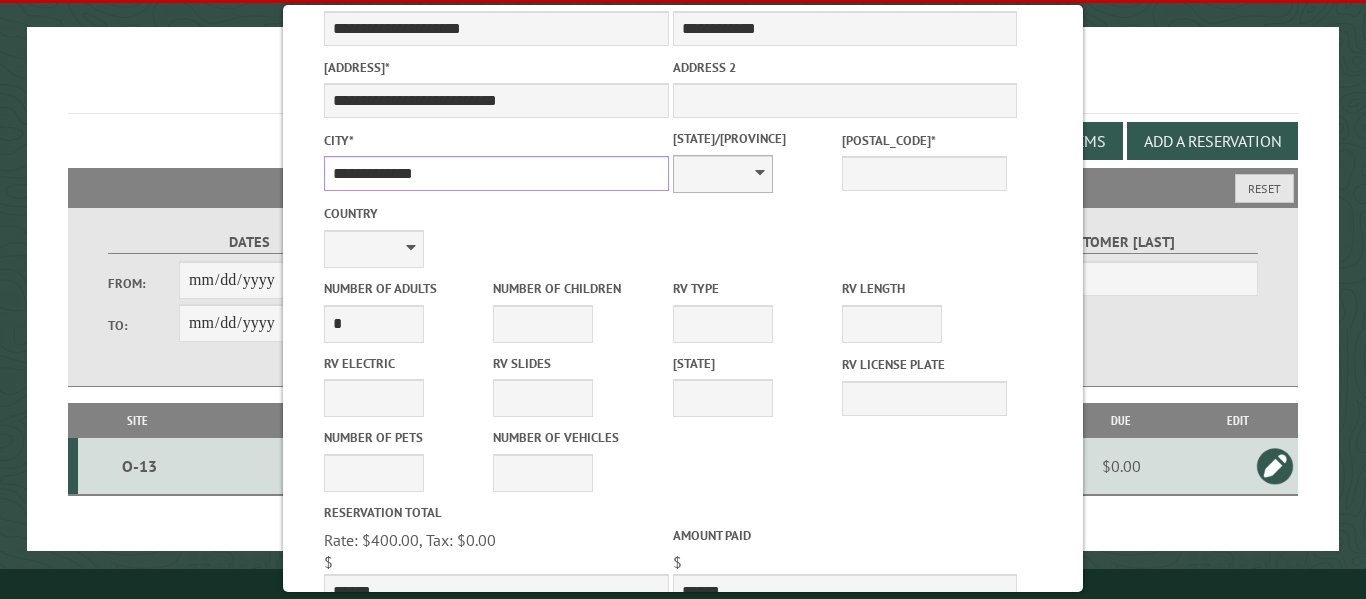 type on "**********" 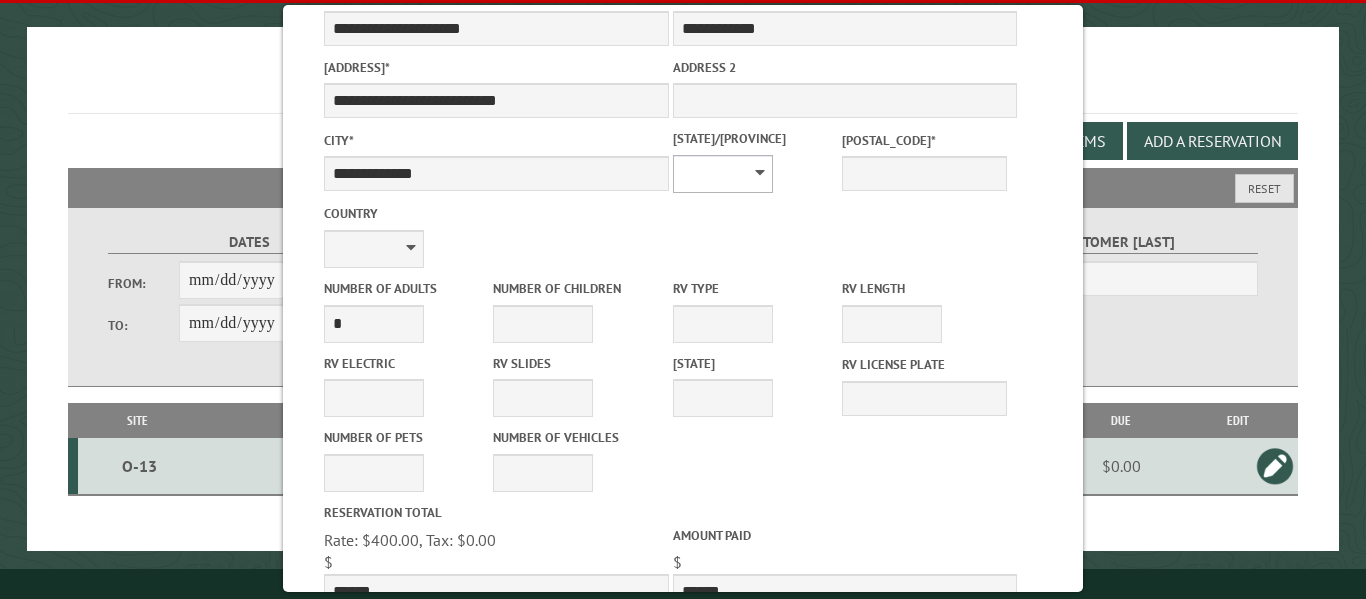 click on "** ** ** ** ** ** ** ** ** ** ** ** ** ** ** ** ** ** ** ** ** ** ** ** ** ** ** ** ** ** ** ** ** ** ** ** ** ** ** ** ** ** ** ** ** ** ** ** ** ** ** ** ** ** ** ** ** ** ** ** ** ** ** **" at bounding box center [723, 174] 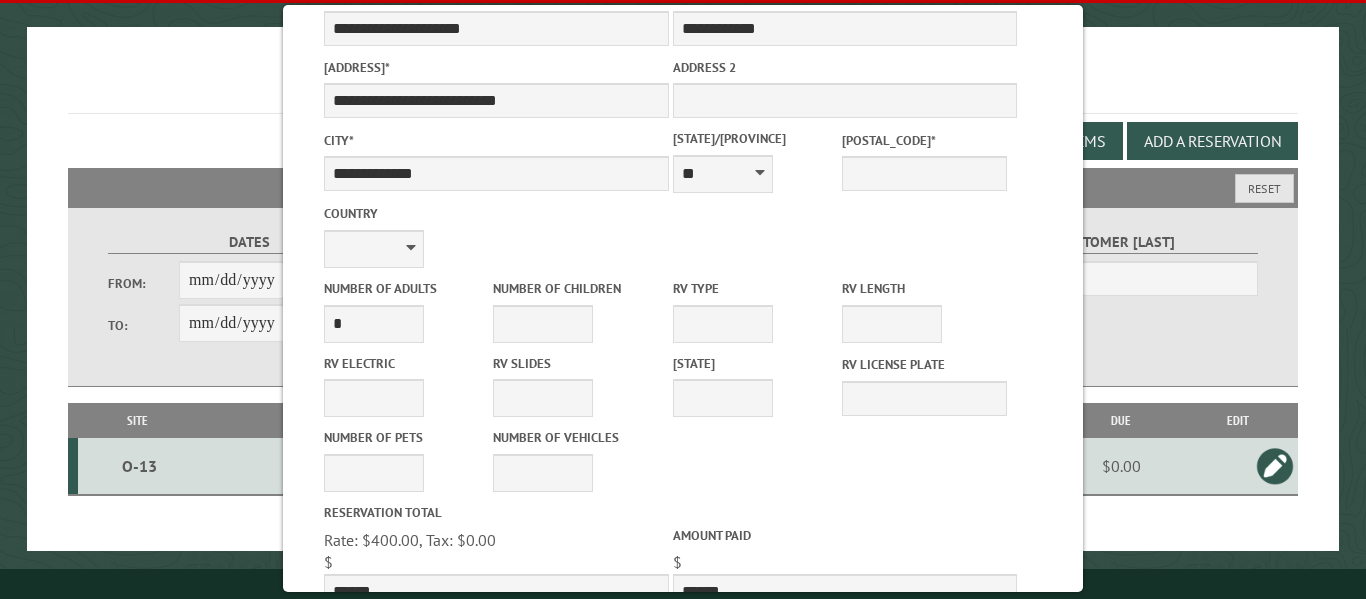 click on "[POSTAL_CODE] *" at bounding box center (924, 161) 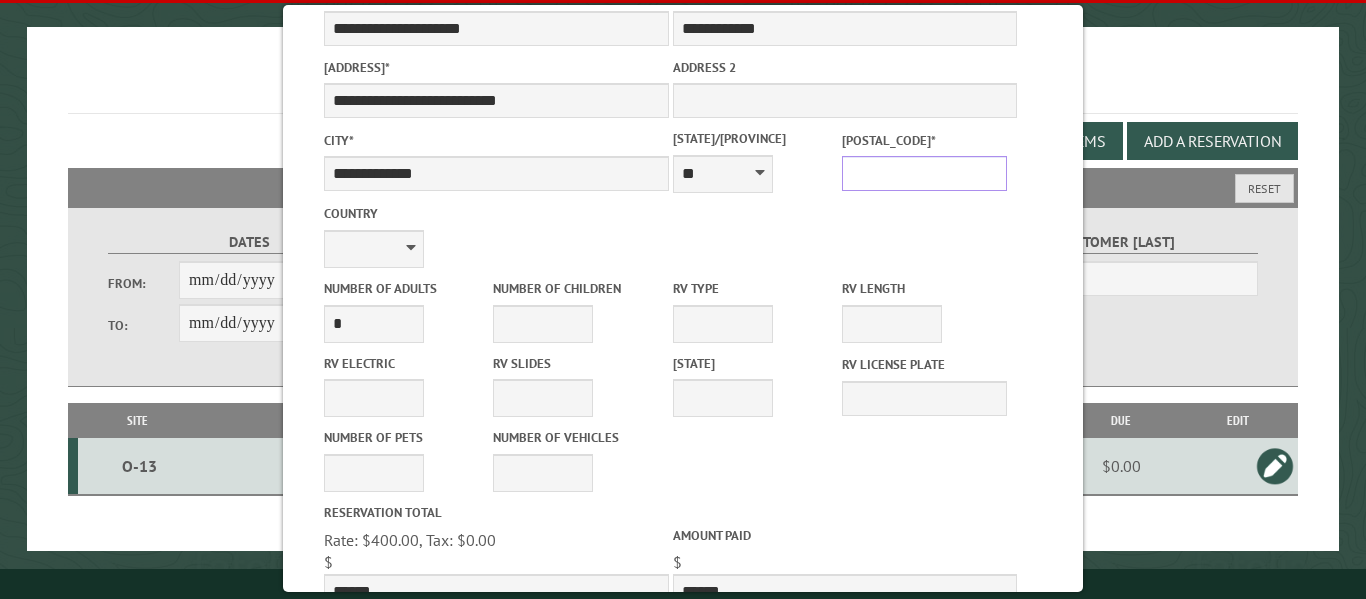 click on "[POSTAL_CODE] *" at bounding box center [924, 173] 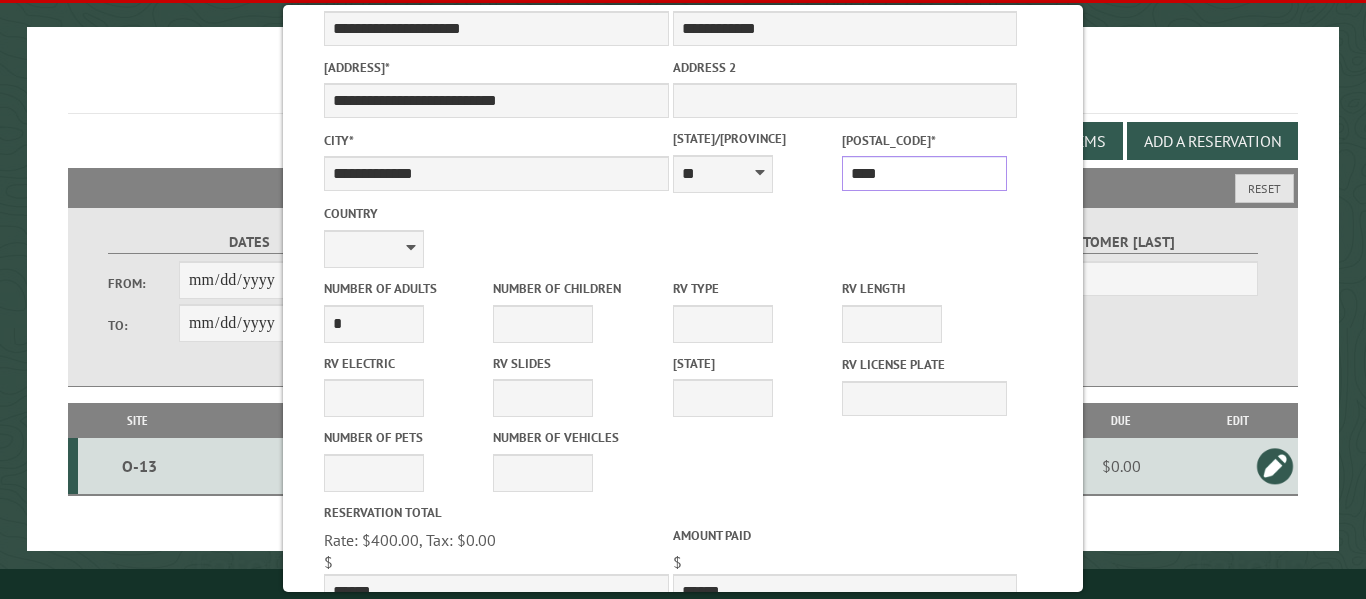type on "*****" 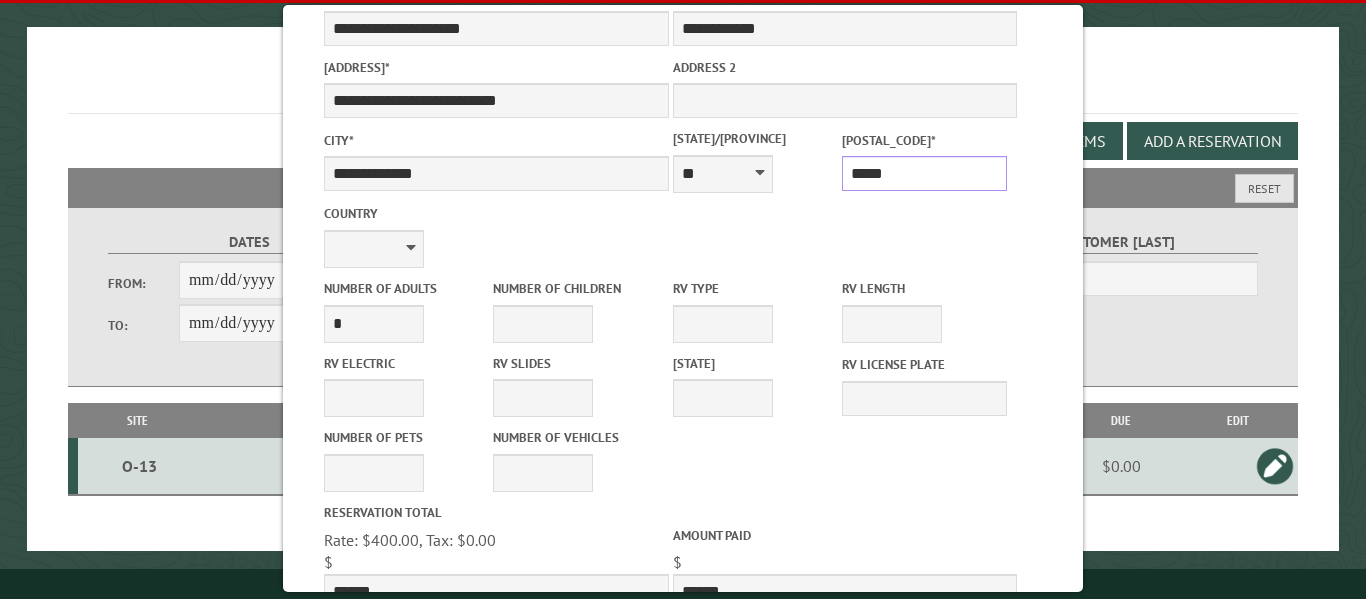 type on "**********" 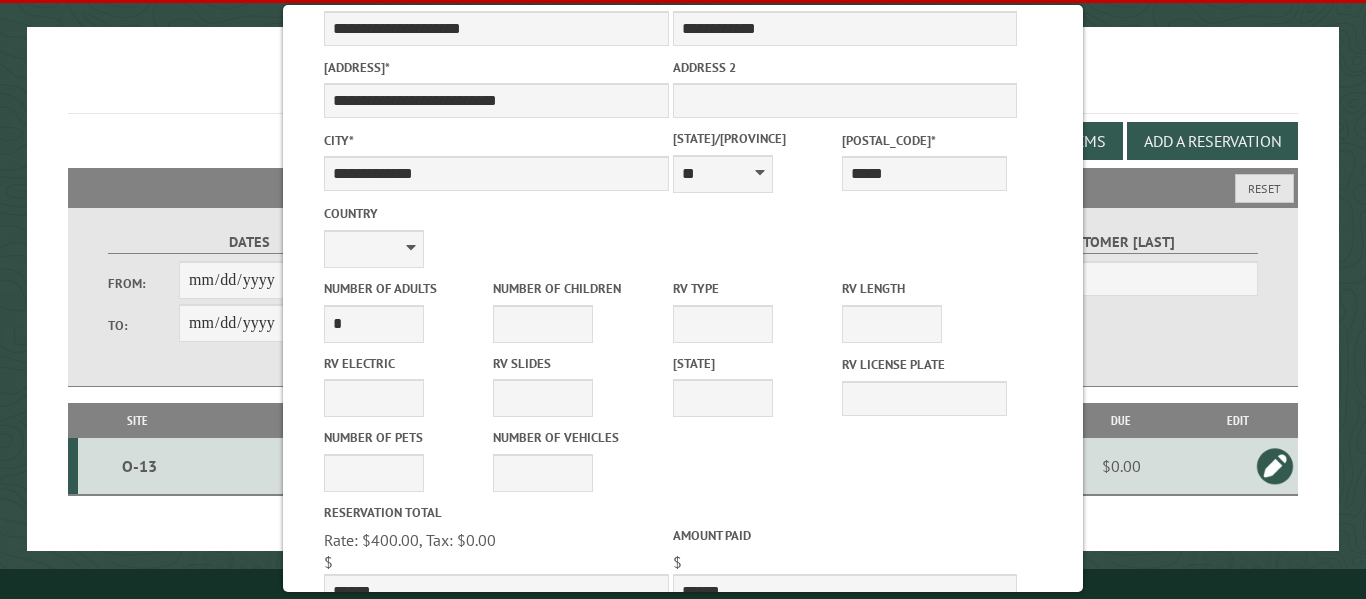 click on "**********" at bounding box center [683, 385] 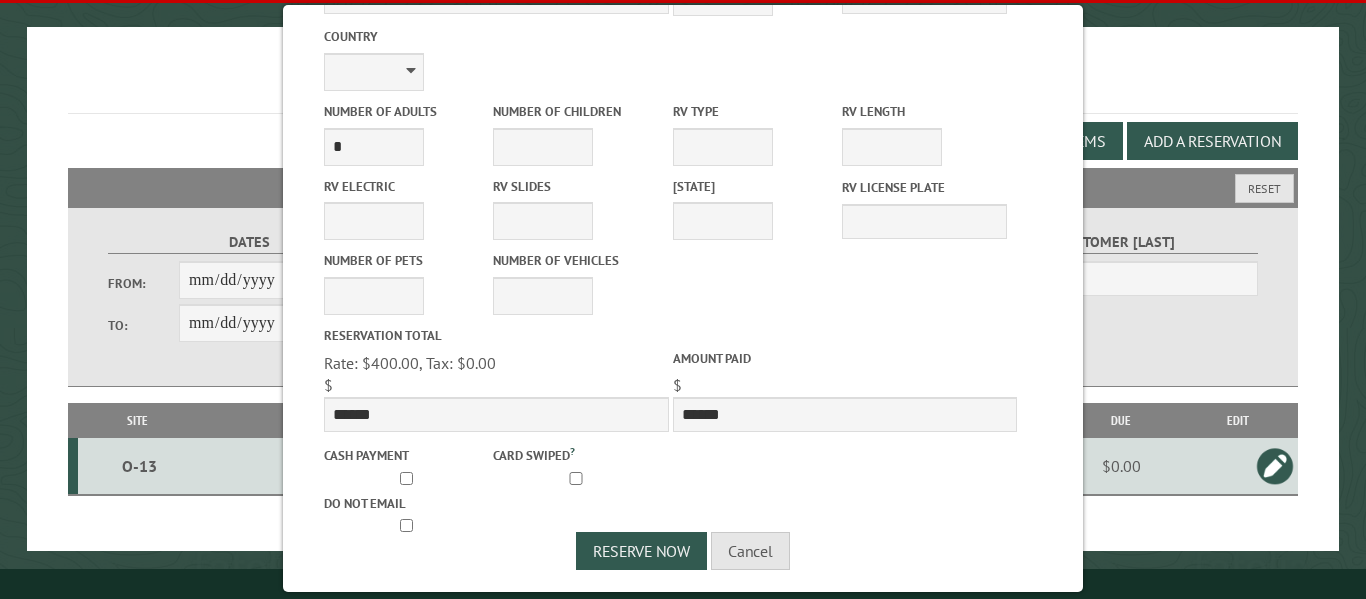 scroll, scrollTop: 628, scrollLeft: 0, axis: vertical 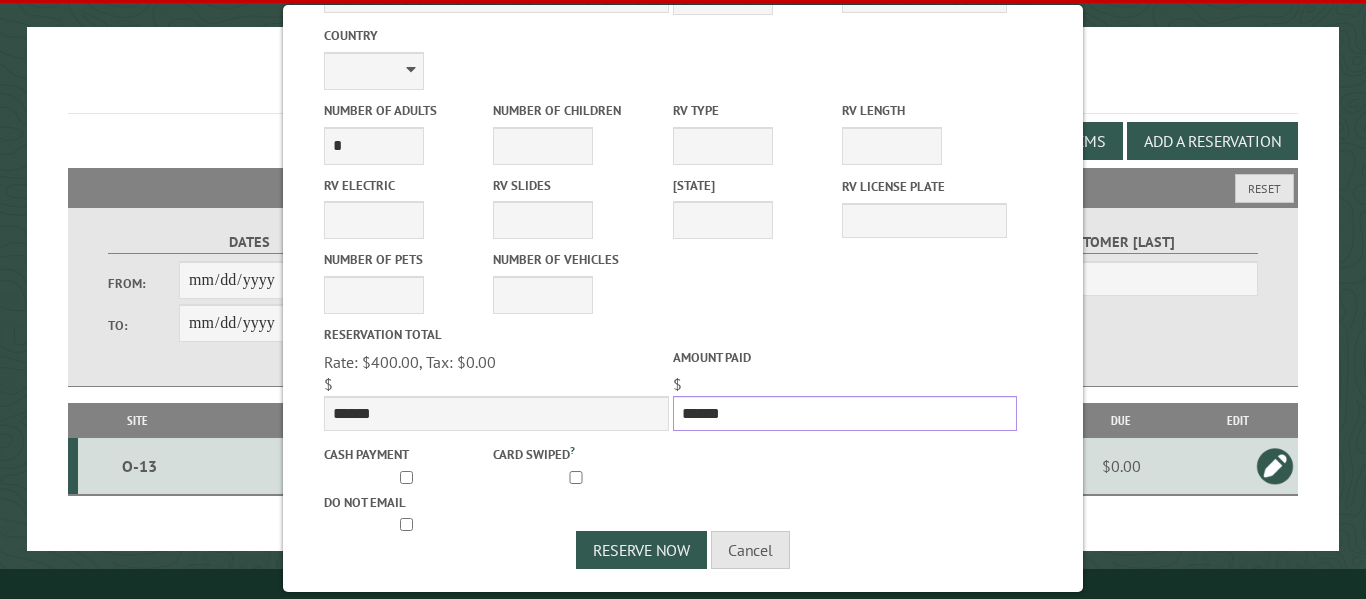click on "******" at bounding box center (845, 413) 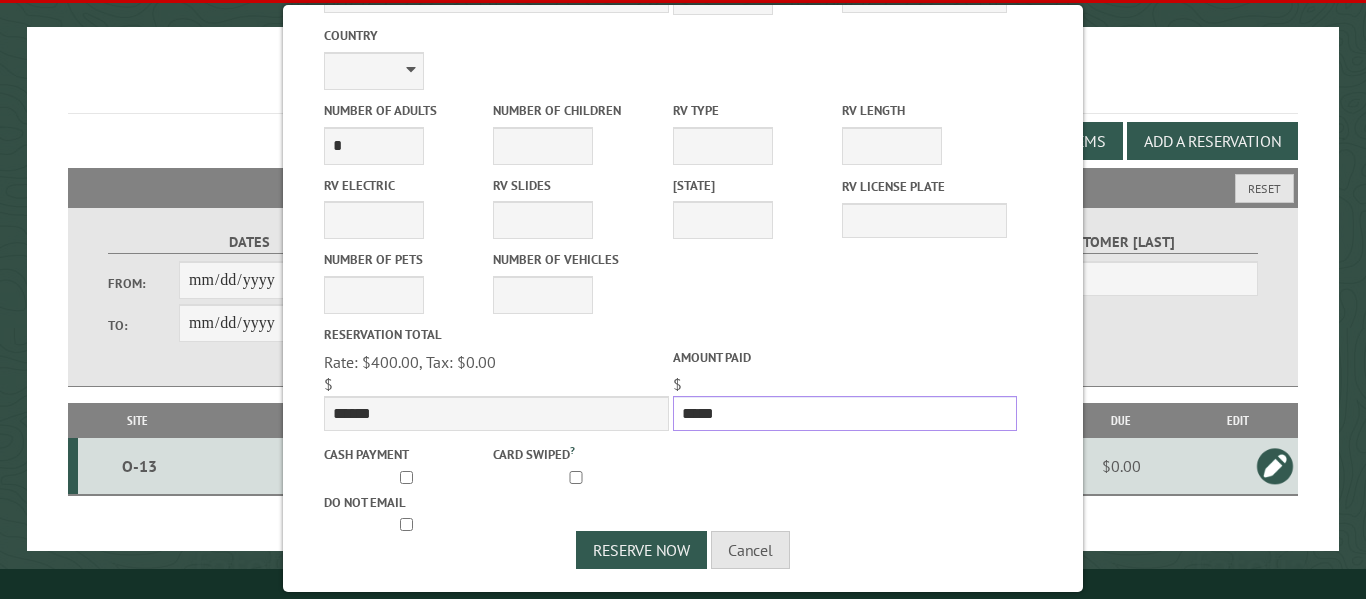 type on "*****" 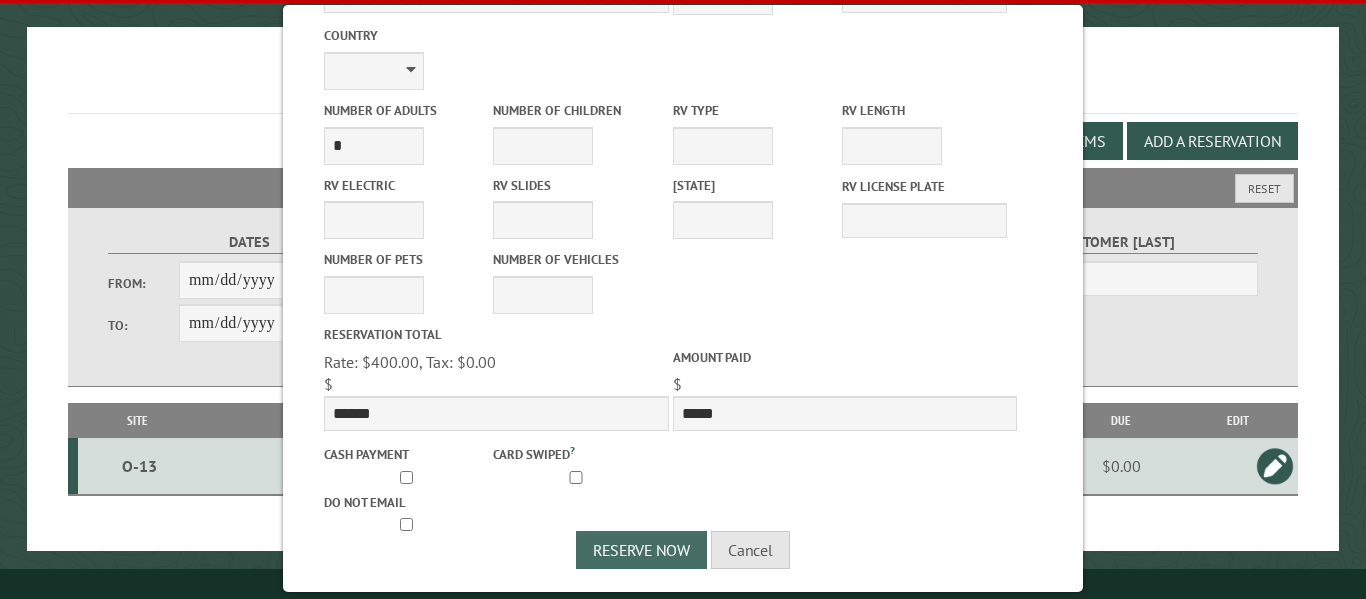 click on "Reserve Now" at bounding box center [641, 550] 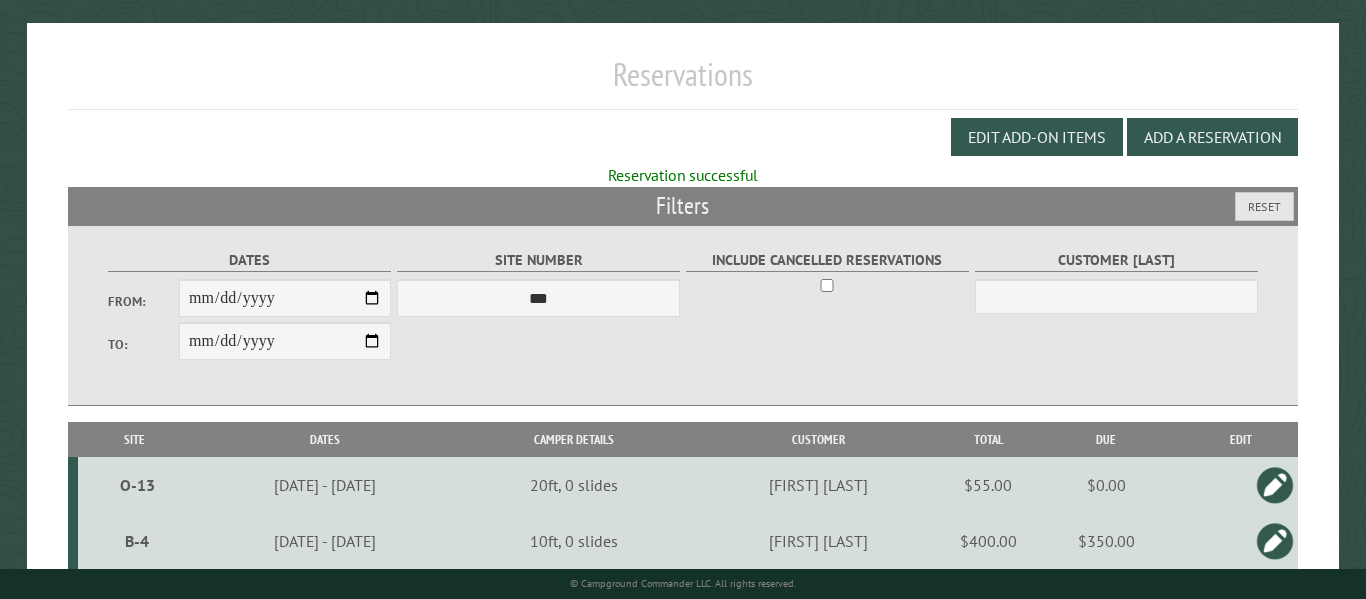 click on "**********" at bounding box center [683, 315] 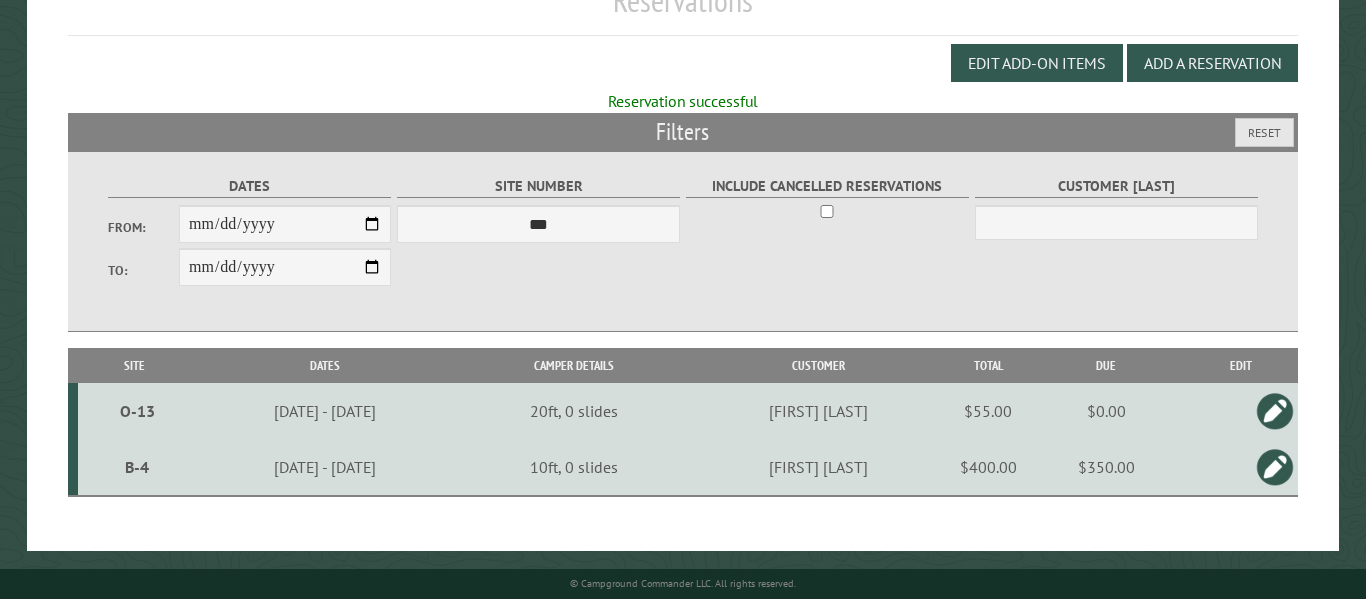 scroll, scrollTop: 254, scrollLeft: 0, axis: vertical 